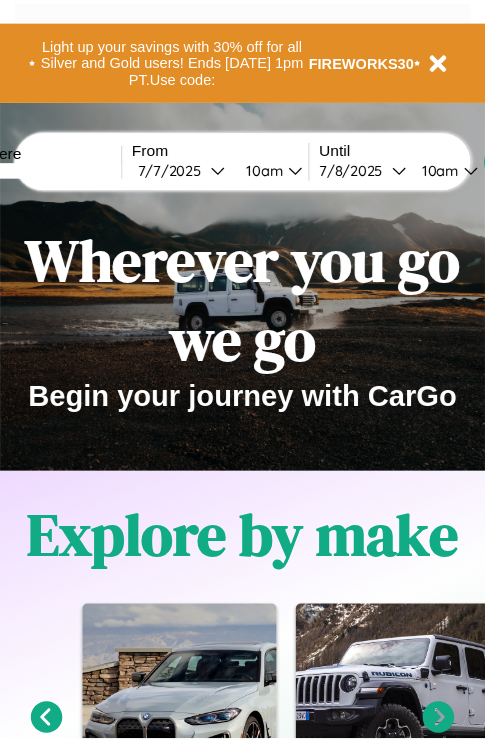 scroll, scrollTop: 0, scrollLeft: 0, axis: both 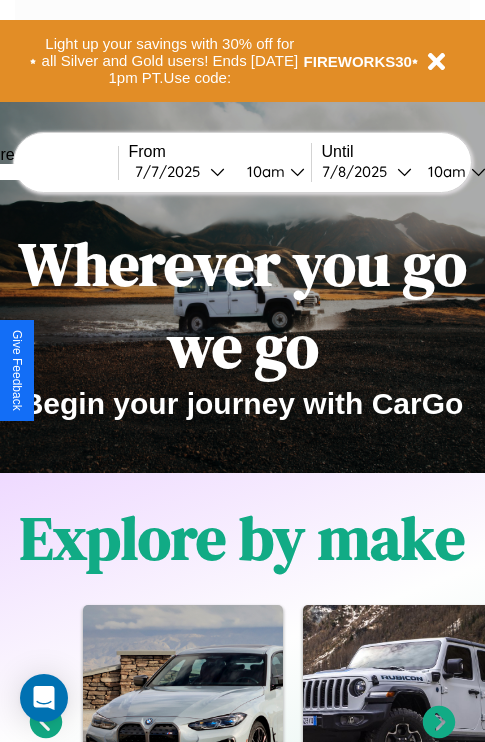 click at bounding box center [43, 172] 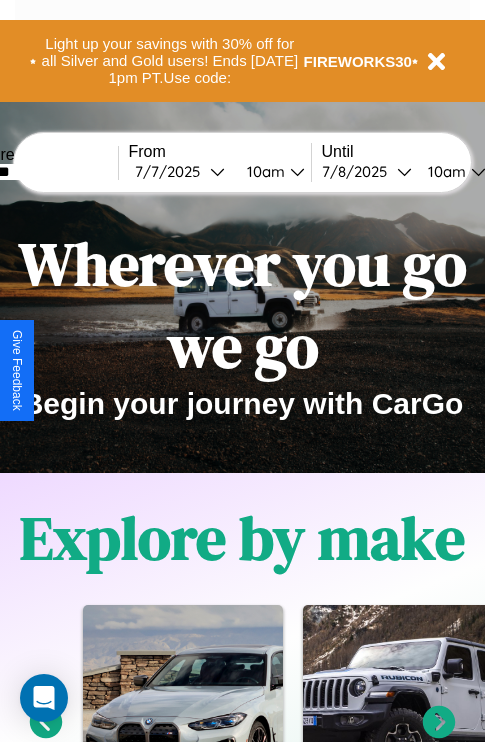 type on "*******" 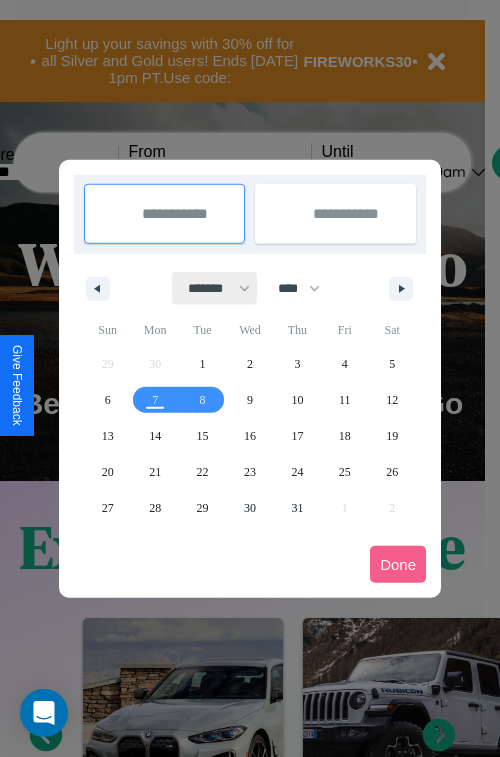 click on "******* ******** ***** ***** *** **** **** ****** ********* ******* ******** ********" at bounding box center [215, 288] 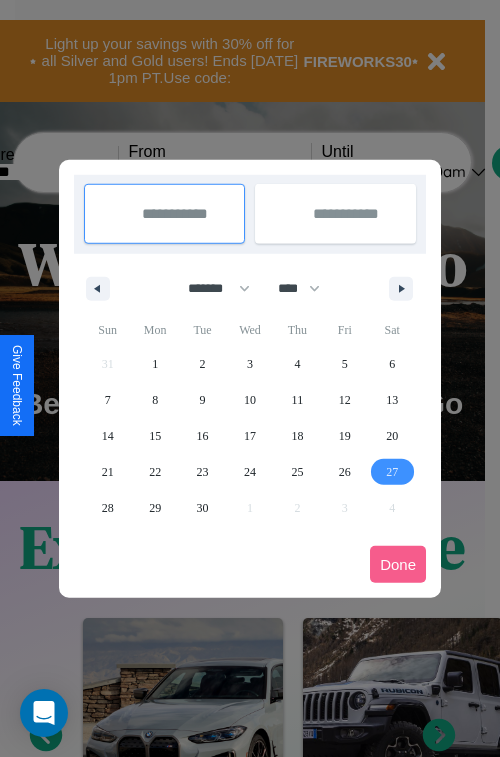 click on "27" at bounding box center (392, 472) 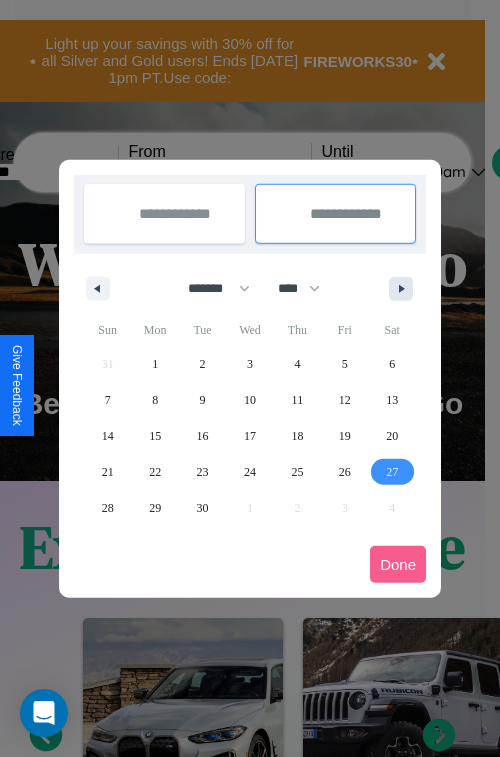 click at bounding box center [405, 289] 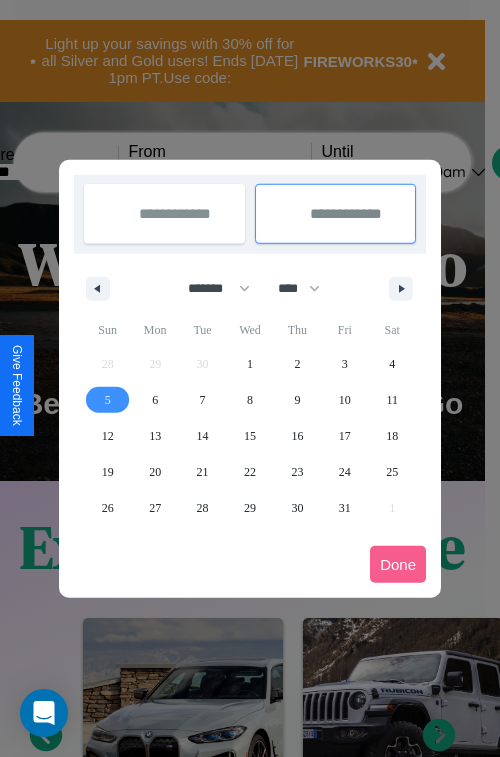 click on "5" at bounding box center (108, 400) 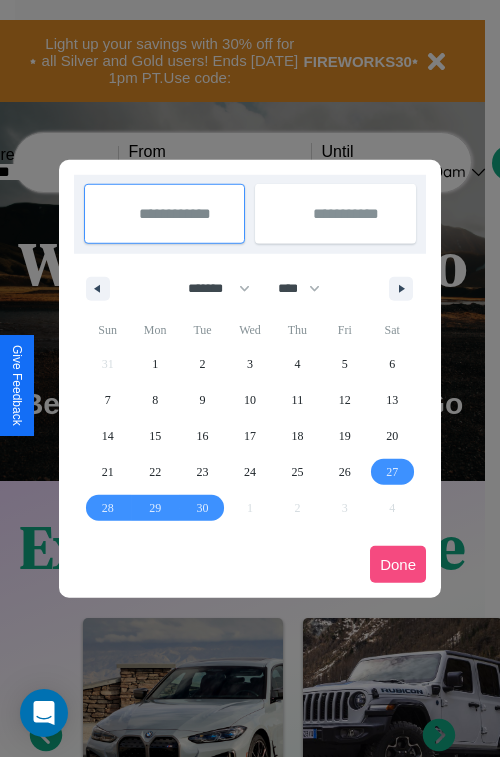 click on "Done" at bounding box center [398, 564] 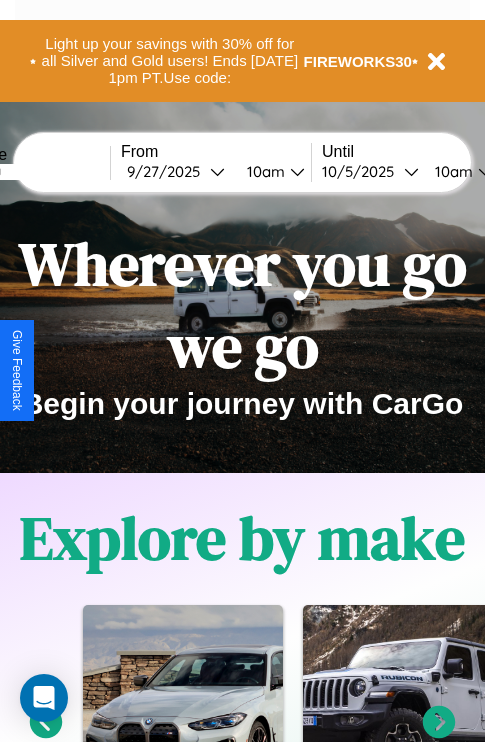 scroll, scrollTop: 0, scrollLeft: 76, axis: horizontal 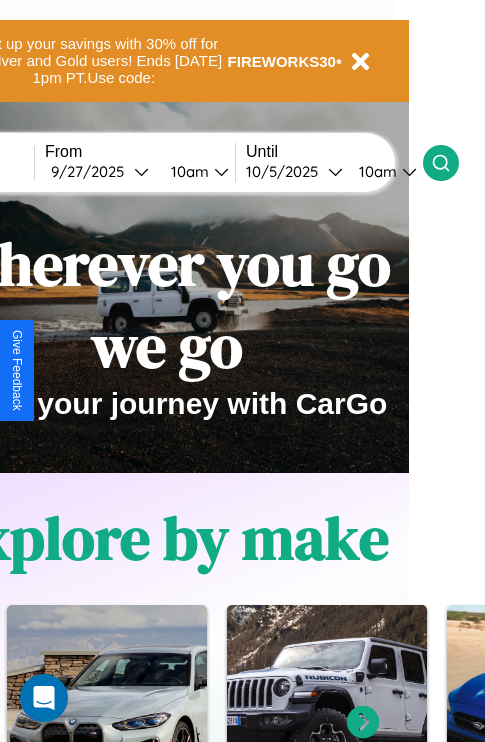 click 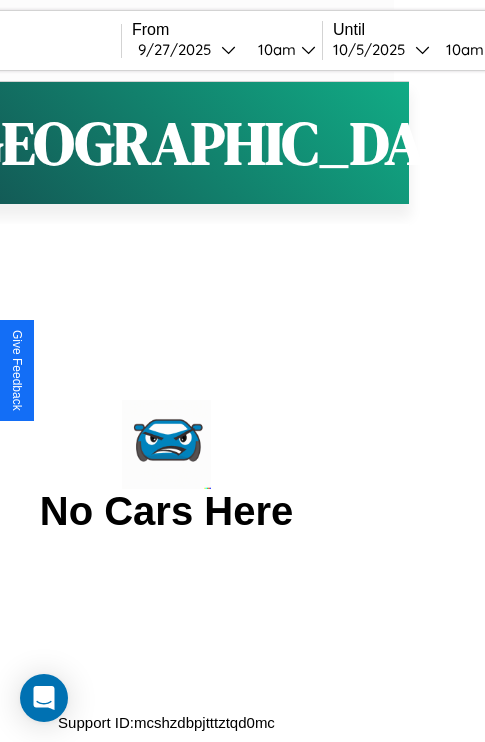 scroll, scrollTop: 0, scrollLeft: 0, axis: both 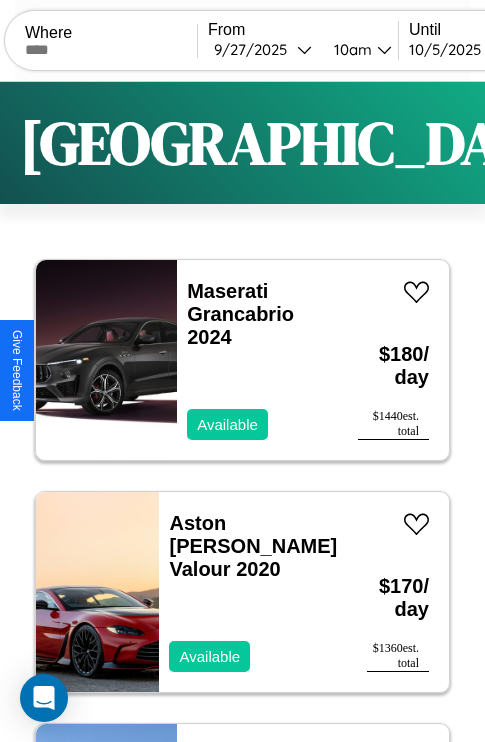 click on "Filters" at bounding box center (640, 143) 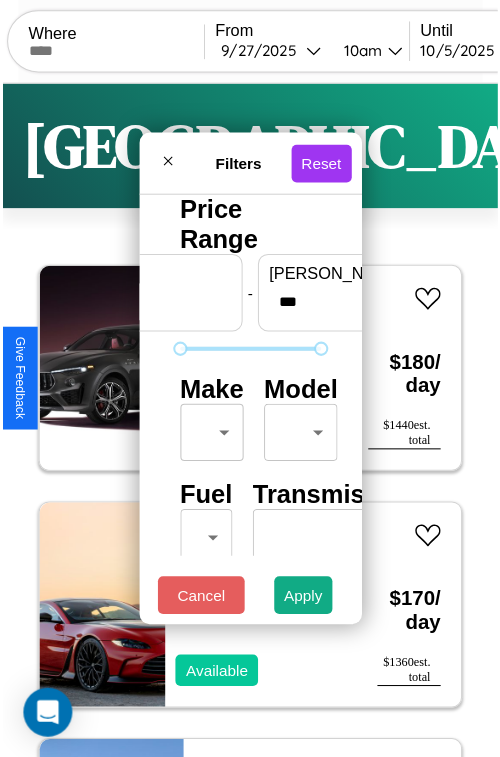 scroll, scrollTop: 59, scrollLeft: 0, axis: vertical 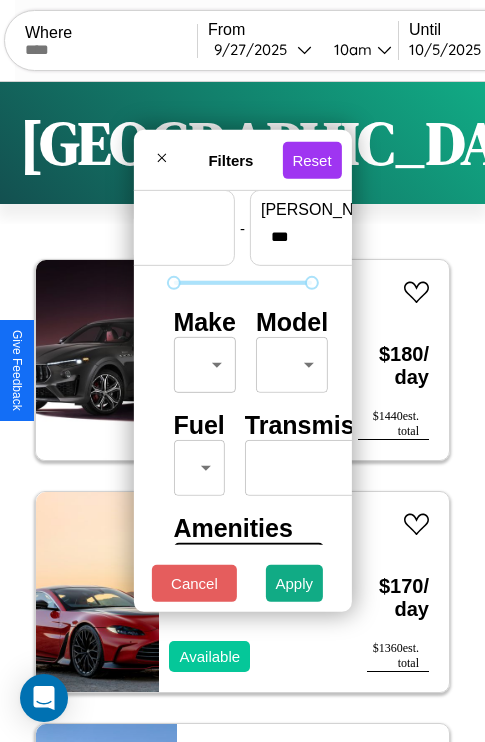 click on "CarGo Where From [DATE] 10am Until [DATE] 10am Become a Host Login Sign Up Atlanta Filters 149  cars in this area These cars can be picked up in this city. Maserati   Grancabrio   2024 Available $ 180  / day $ 1440  est. total Aston [PERSON_NAME]   Valour   2020 Available $ 170  / day $ 1360  est. total Volkswagen   Scirocco   2022 Unavailable $ 120  / day $ 960  est. total Bentley   Eight   2023 Unavailable $ 190  / day $ 1520  est. total Toyota   RAV4 Prime   2023 Available $ 140  / day $ 1120  est. total Toyota   Grand Highlander   2020 Available $ 190  / day $ 1520  est. total Buick   Envista   2022 Available $ 120  / day $ 960  est. total BMW   ActiveE   2024 Available $ 170  / day $ 1360  est. total Hummer   H2   2016 Available $ 40  / day $ 320  est. total Volvo   B12R   2023 Unavailable $ 200  / day $ 1600  est. total Hyundai   Kona Electric   2020 Available $ 110  / day $ 880  est. total Chrysler   Grand Voyager   2014 Available $ 50  / day $ 400  est. total Jeep   CJ-6   2017 Available $ 70 $" at bounding box center [242, 412] 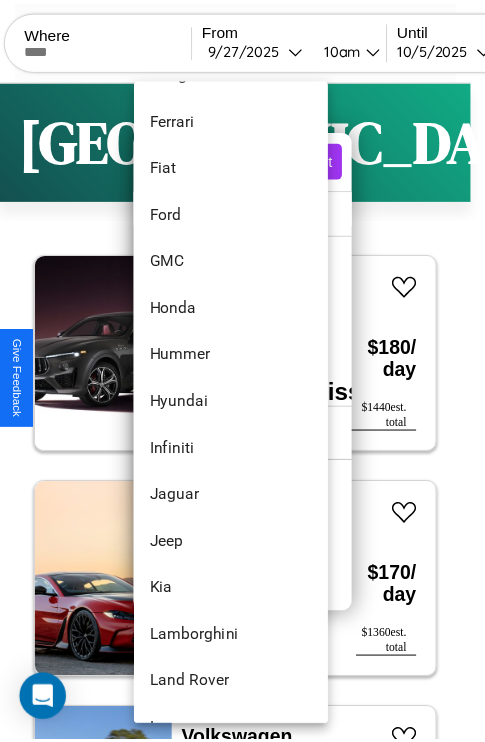 scroll, scrollTop: 614, scrollLeft: 0, axis: vertical 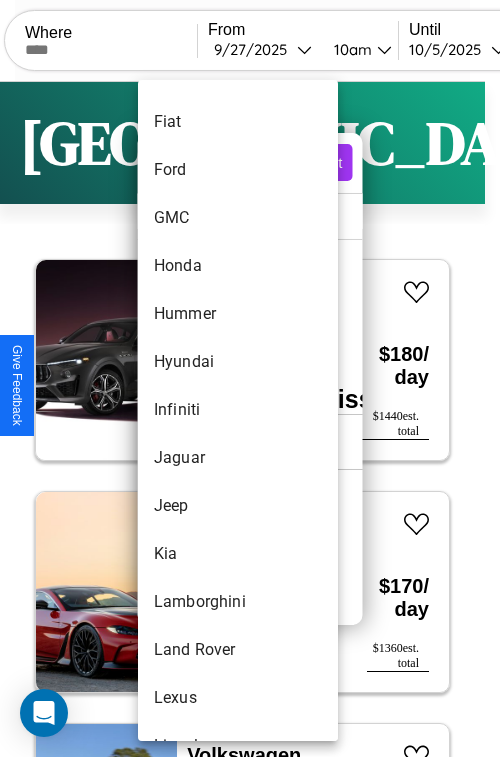 click on "Infiniti" at bounding box center (238, 410) 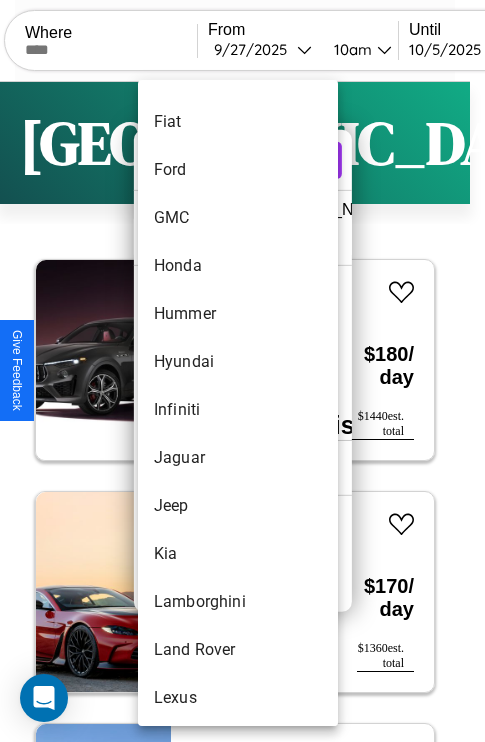type on "********" 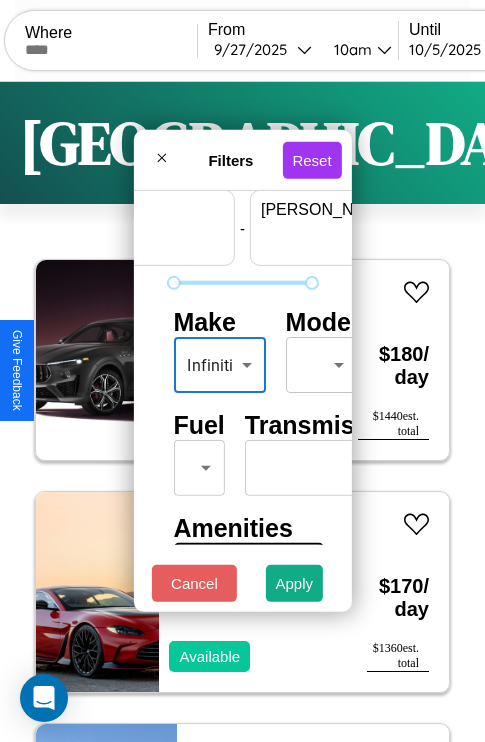 scroll, scrollTop: 59, scrollLeft: 124, axis: both 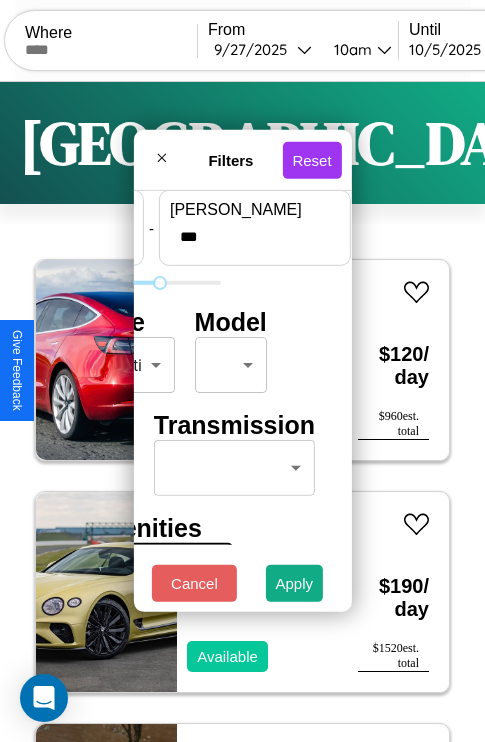 type on "***" 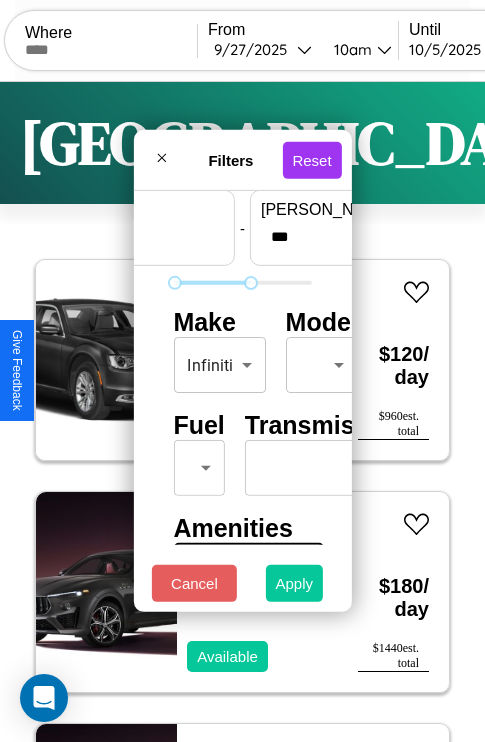 type on "*" 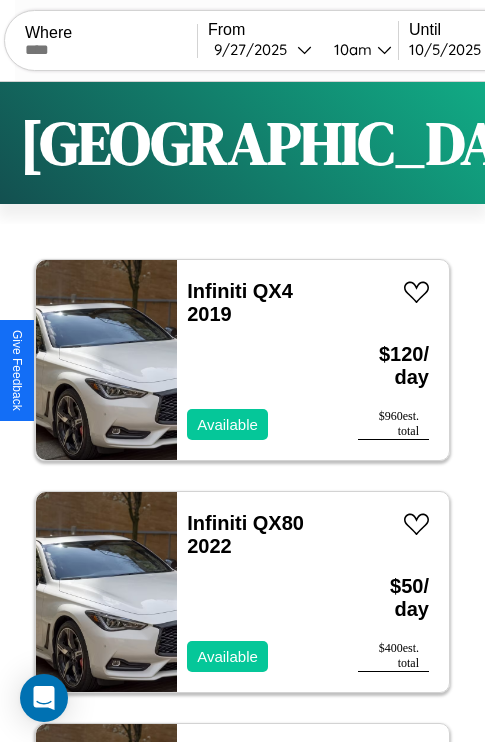scroll, scrollTop: 66, scrollLeft: 0, axis: vertical 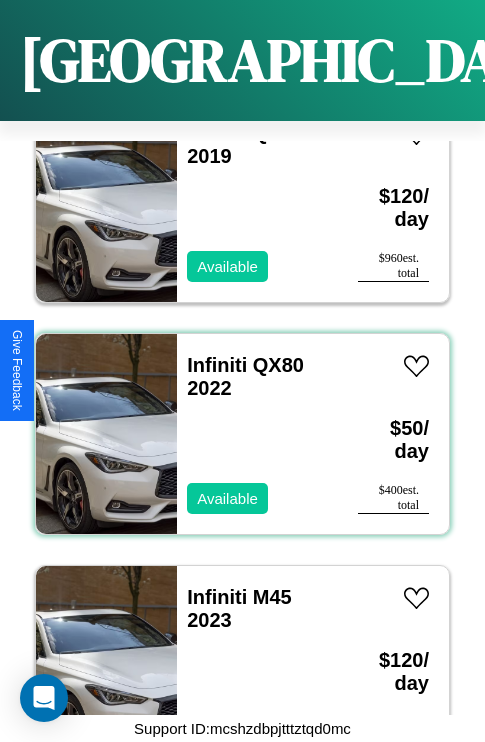 click on "Infiniti   QX80   2022 Available" at bounding box center [257, 434] 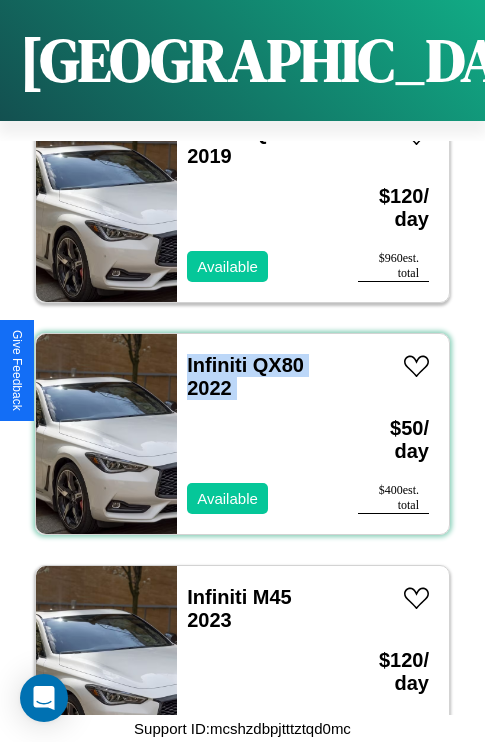 click on "Infiniti   QX80   2022 Available" at bounding box center (257, 434) 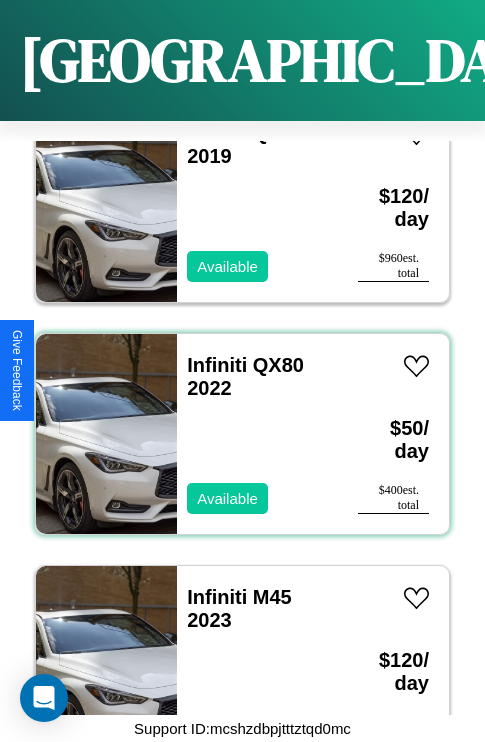 click on "Infiniti   QX80   2022 Available" at bounding box center [257, 434] 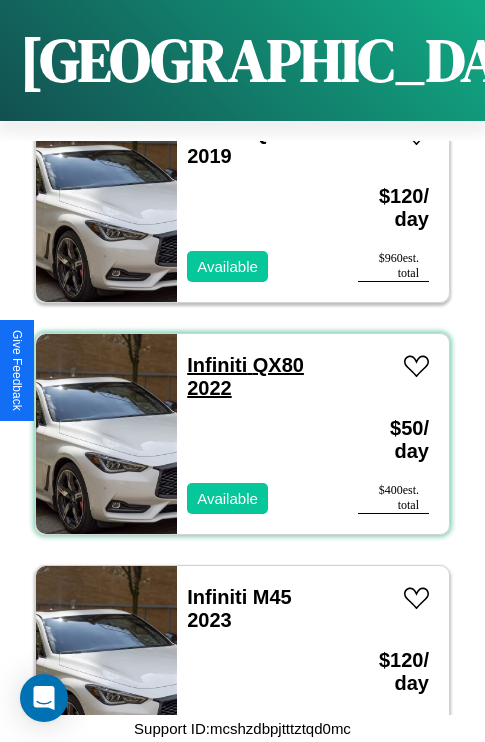 click on "Infiniti   QX80   2022" at bounding box center (245, 376) 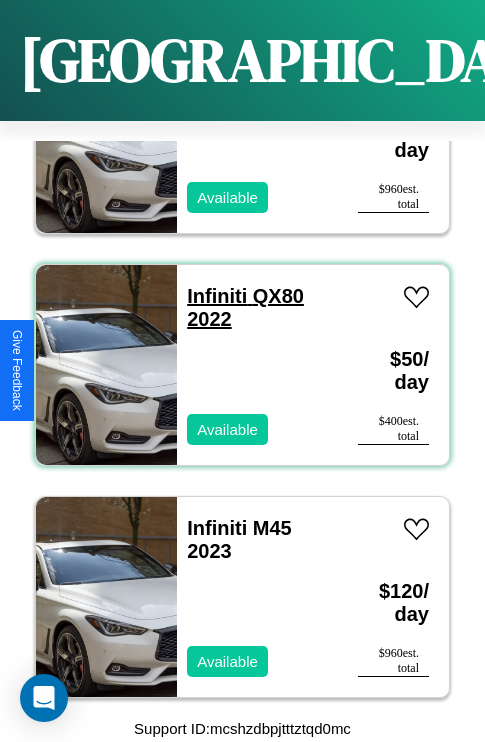 scroll, scrollTop: 150, scrollLeft: 0, axis: vertical 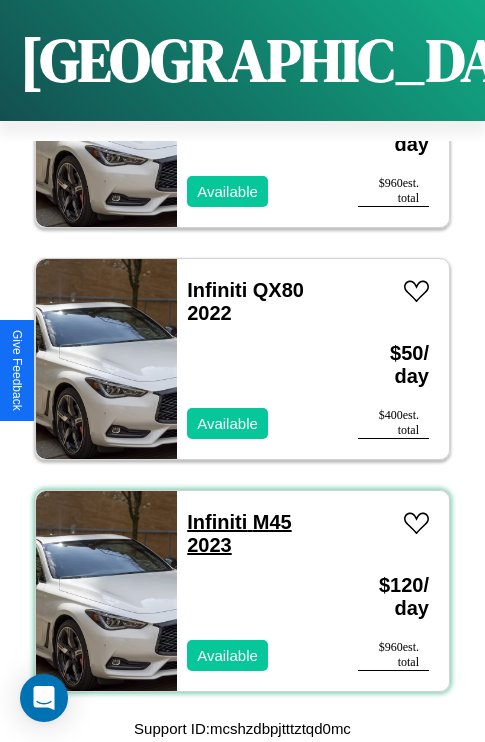 click on "Infiniti   M45   2023" at bounding box center [239, 533] 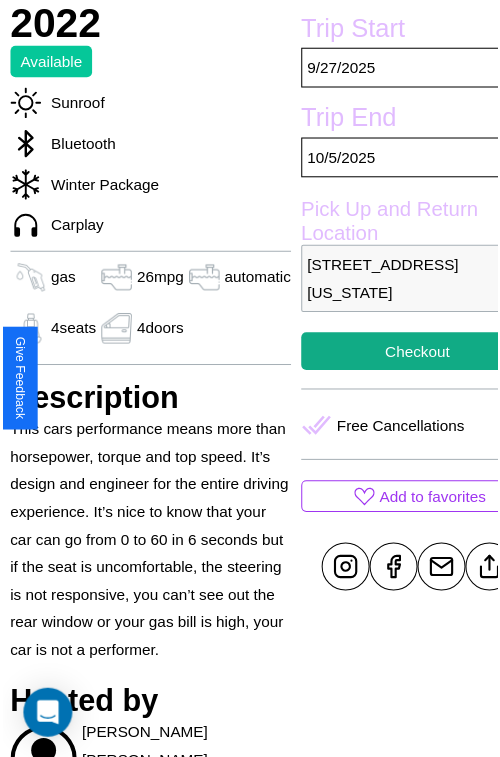 scroll, scrollTop: 550, scrollLeft: 84, axis: both 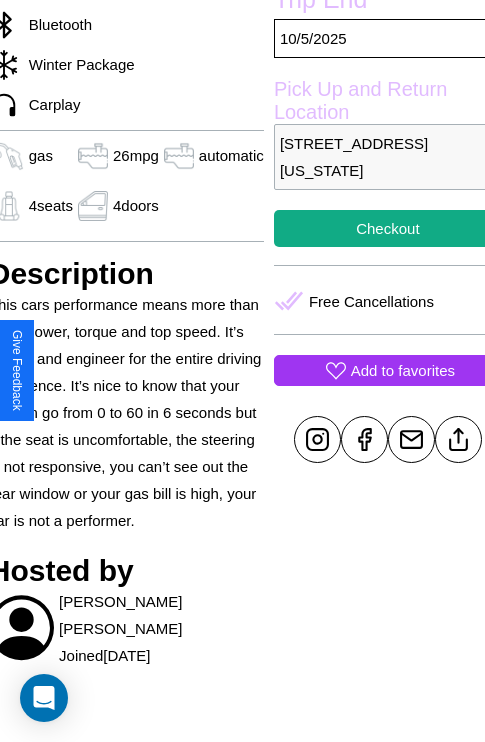 click on "Add to favorites" at bounding box center (403, 370) 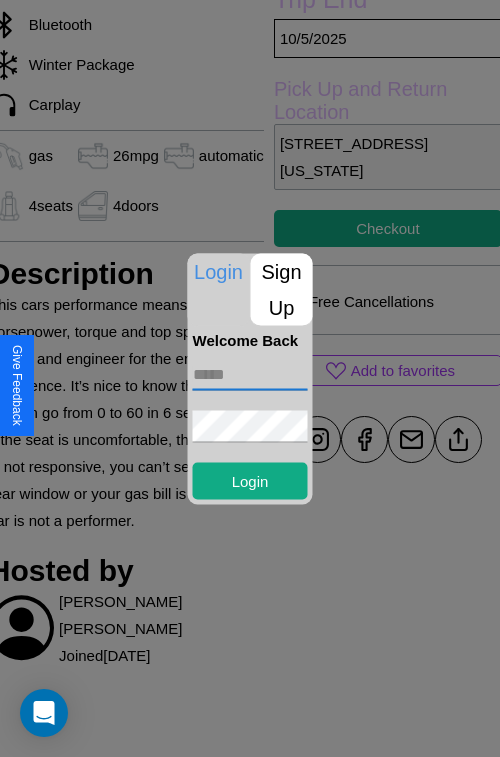 click at bounding box center (250, 374) 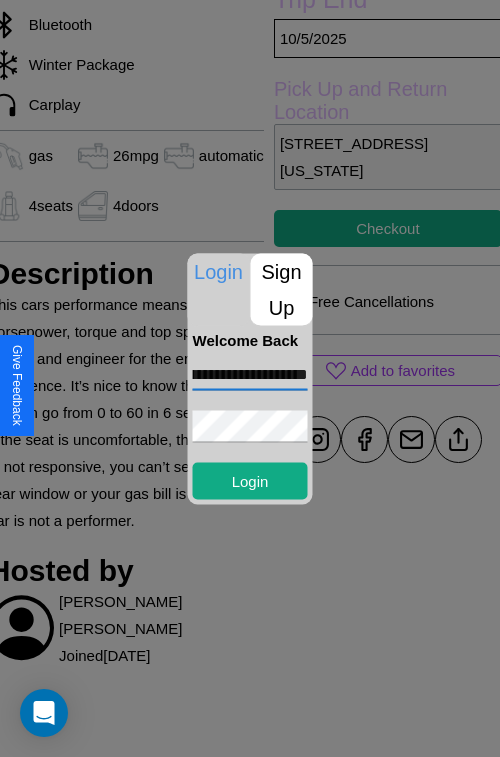 scroll, scrollTop: 0, scrollLeft: 66, axis: horizontal 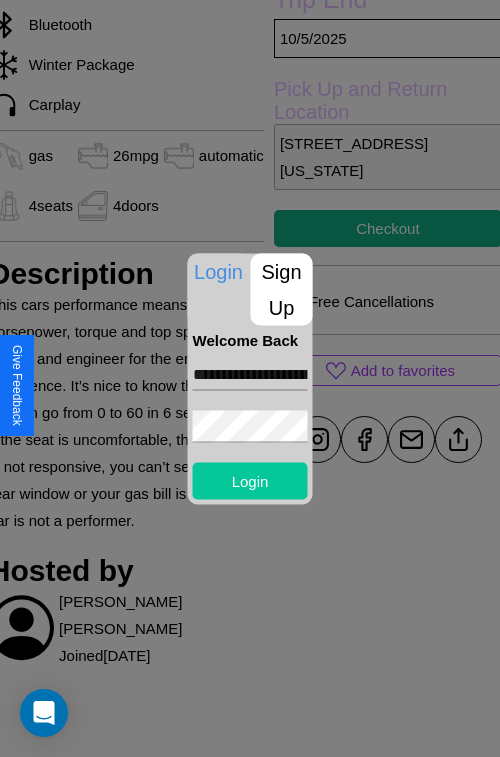 click on "Login" at bounding box center (250, 480) 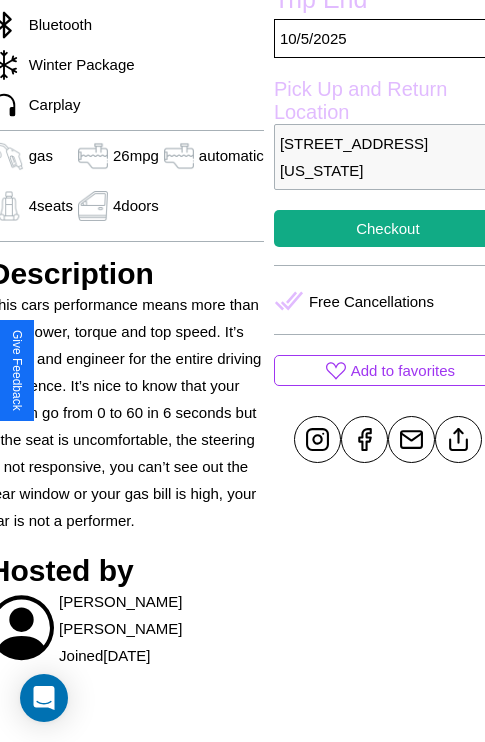 scroll, scrollTop: 408, scrollLeft: 84, axis: both 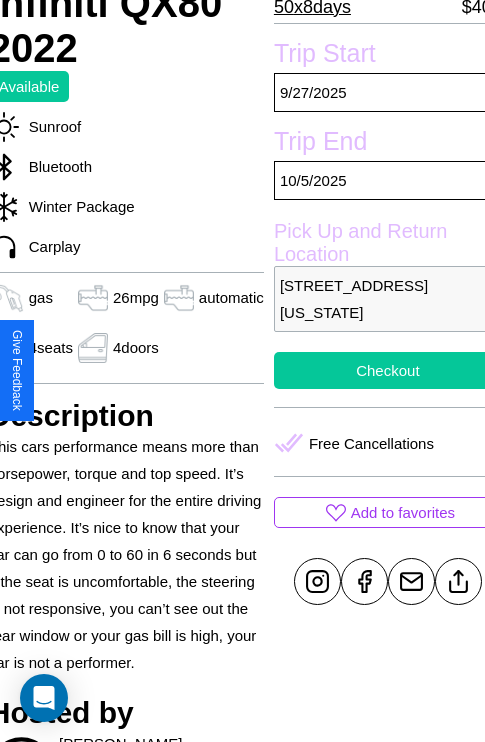 click on "Checkout" at bounding box center [388, 370] 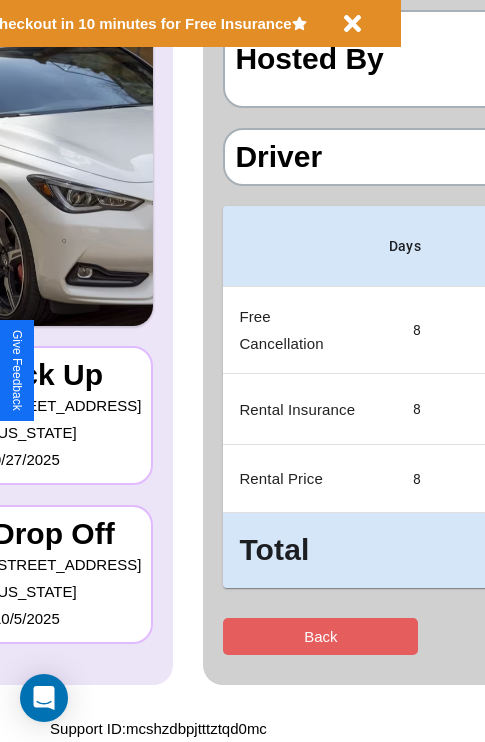scroll, scrollTop: 0, scrollLeft: 0, axis: both 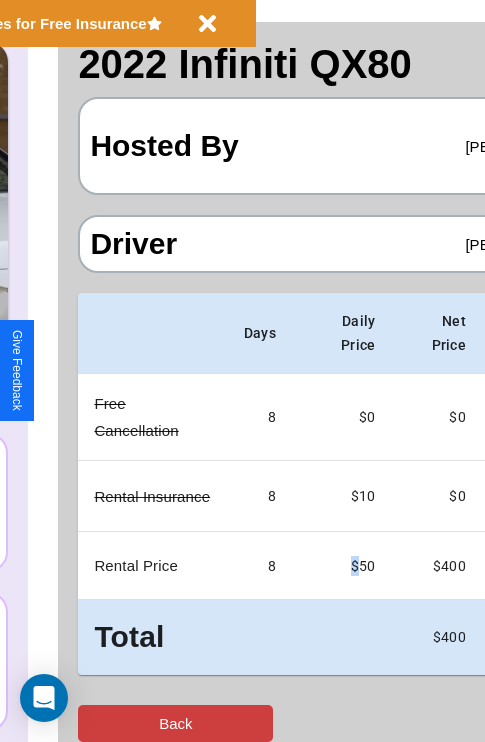 click on "Back" at bounding box center (175, 723) 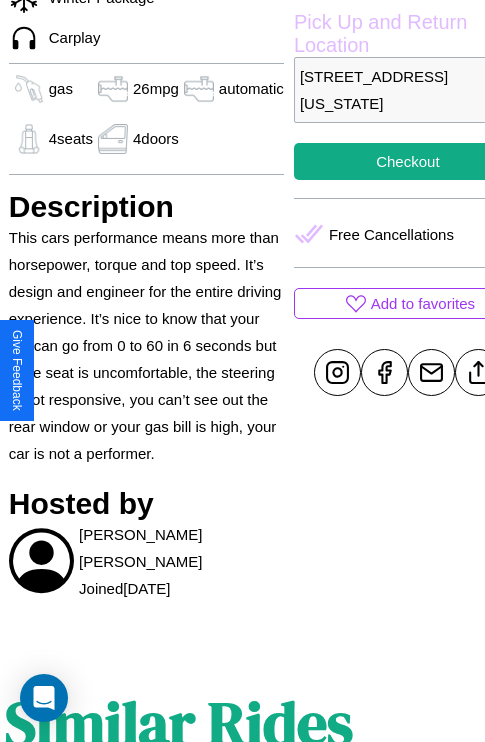 scroll, scrollTop: 619, scrollLeft: 64, axis: both 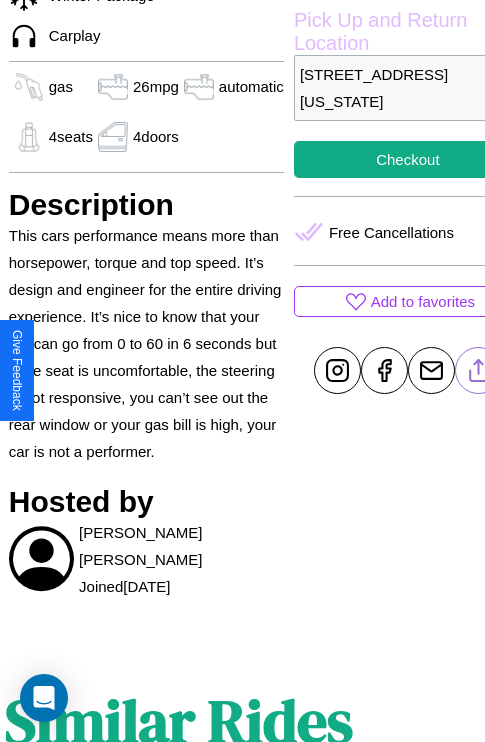 click 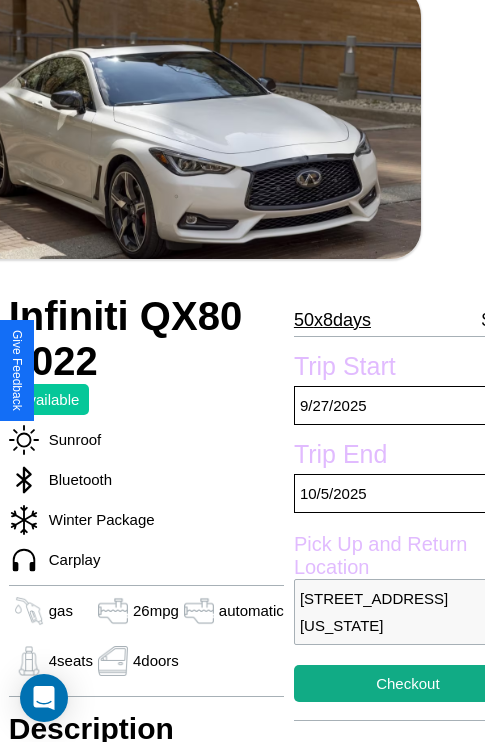 scroll, scrollTop: 44, scrollLeft: 64, axis: both 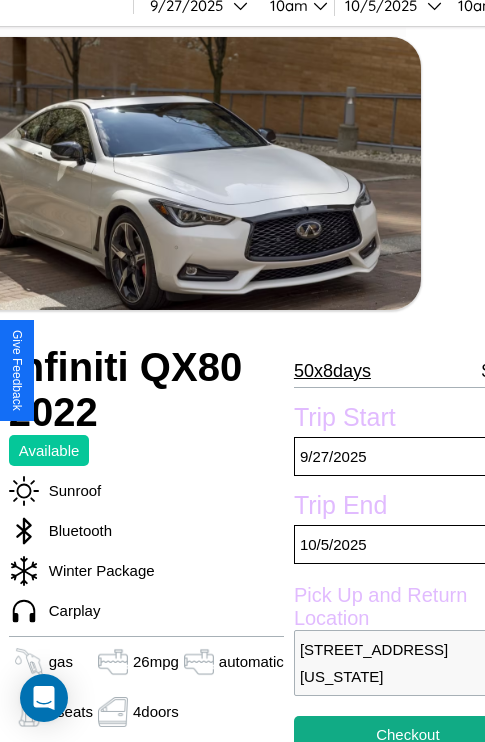 click on "50  x  8  days" at bounding box center (332, 371) 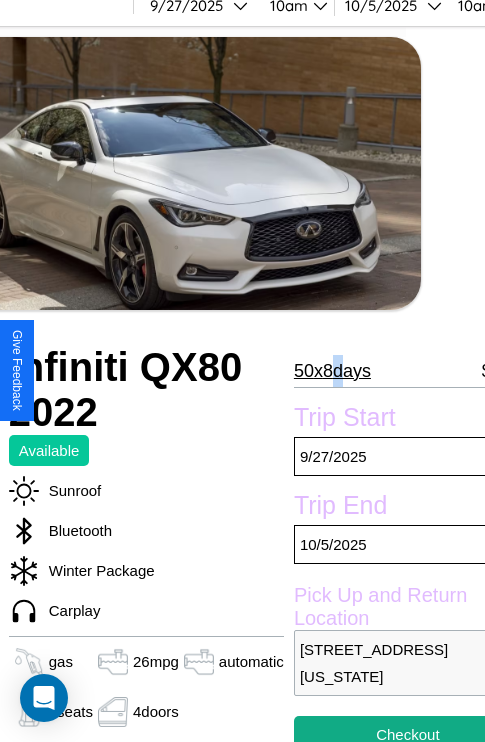 click on "50  x  8  days" at bounding box center [332, 371] 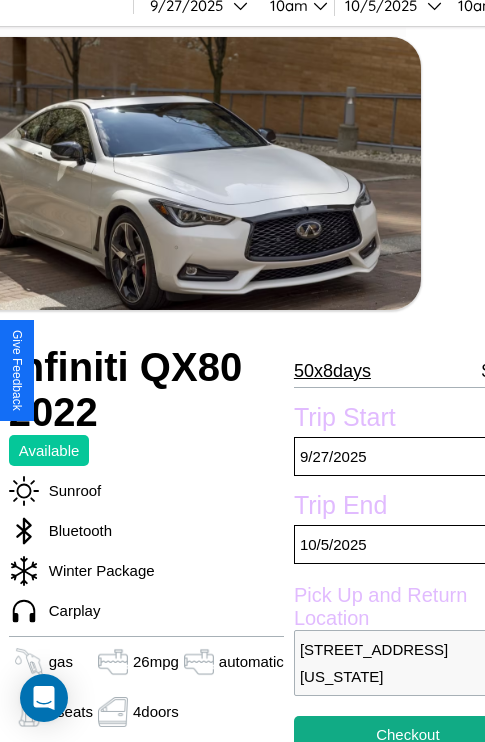 click on "50  x  8  days" at bounding box center (332, 371) 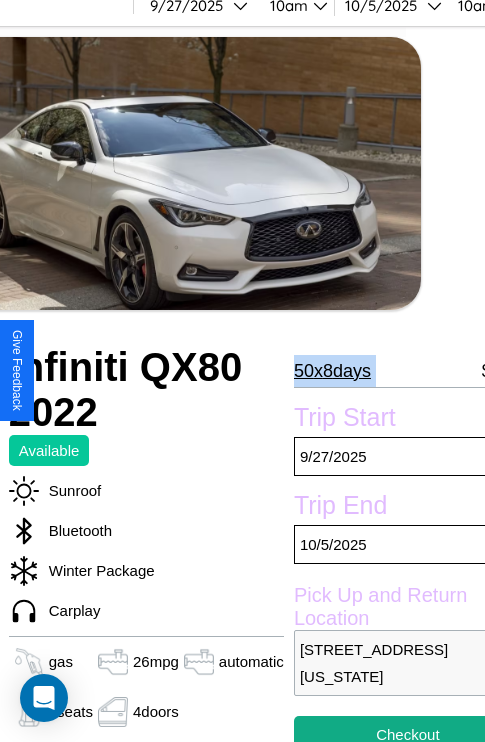 click on "50  x  8  days" at bounding box center [332, 371] 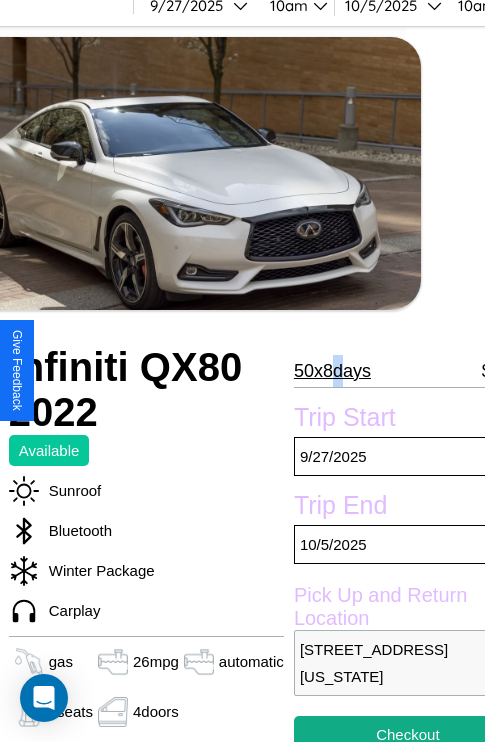 click on "50  x  8  days" at bounding box center (332, 371) 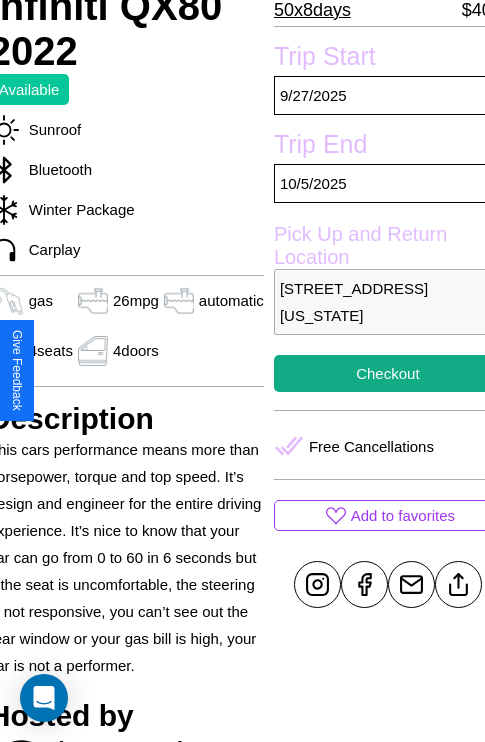 scroll, scrollTop: 408, scrollLeft: 84, axis: both 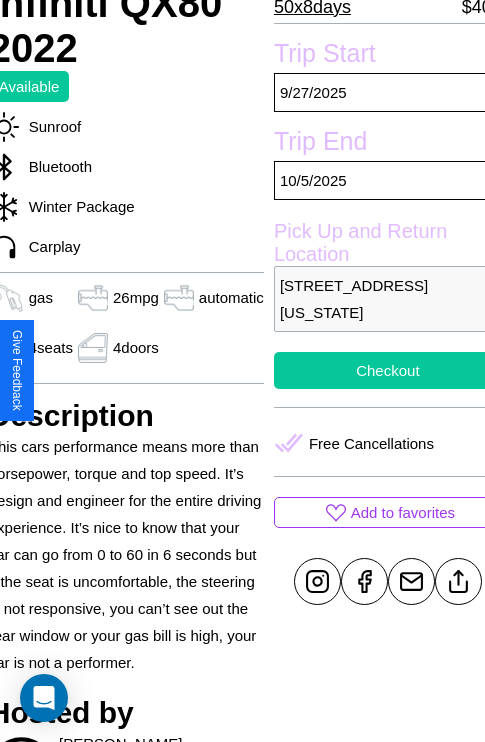 click on "Checkout" at bounding box center (388, 370) 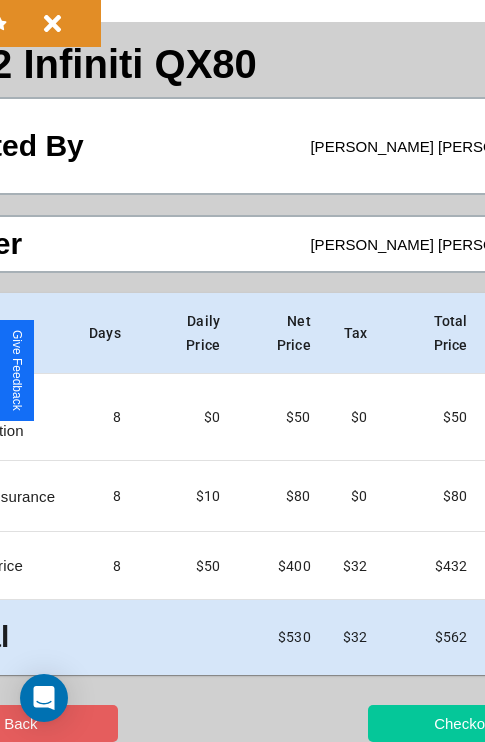 click on "Checkout" at bounding box center [465, 723] 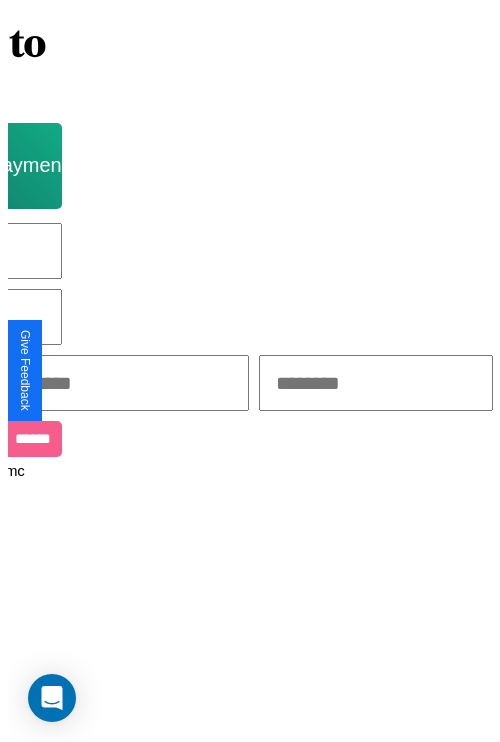 scroll, scrollTop: 0, scrollLeft: 0, axis: both 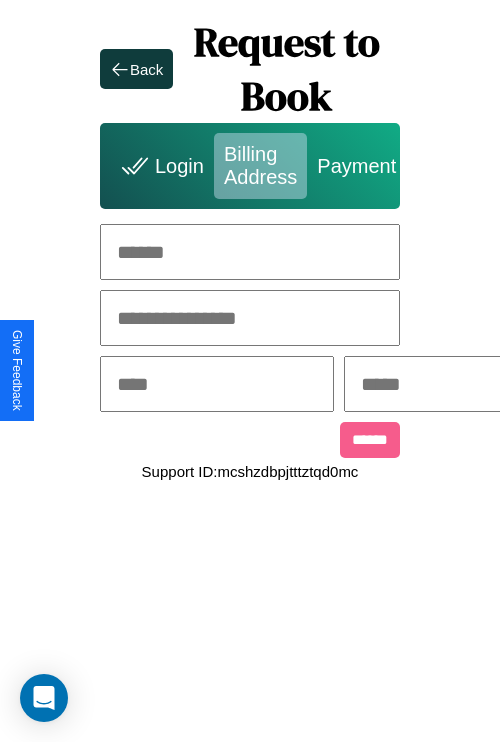 click at bounding box center (250, 252) 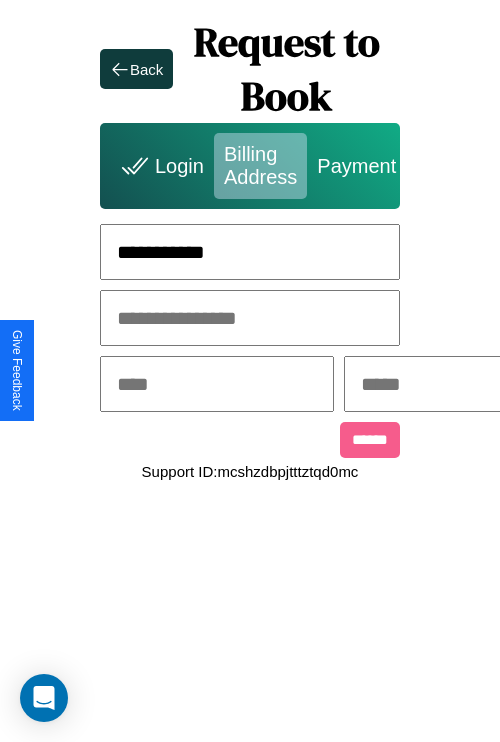 type on "**********" 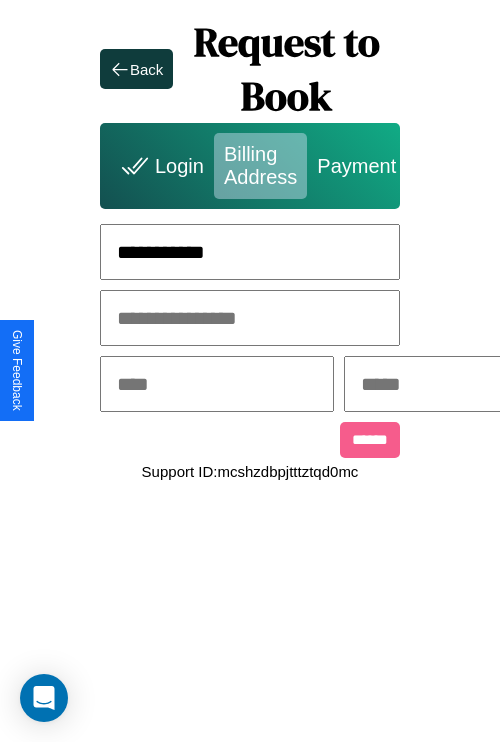 click at bounding box center [217, 384] 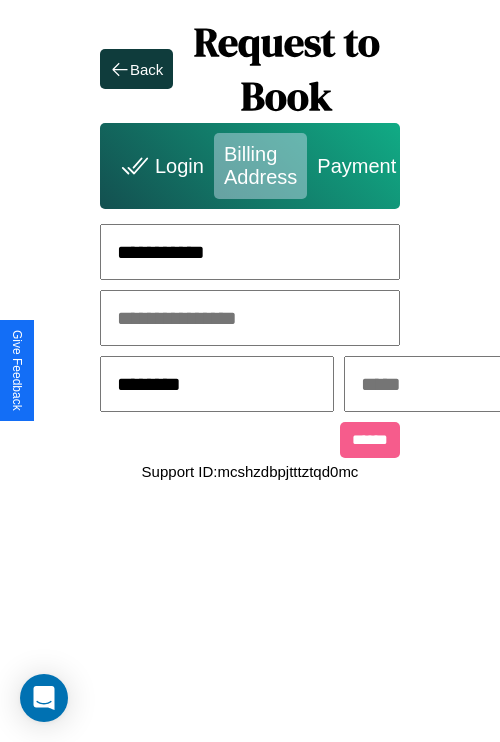 type on "********" 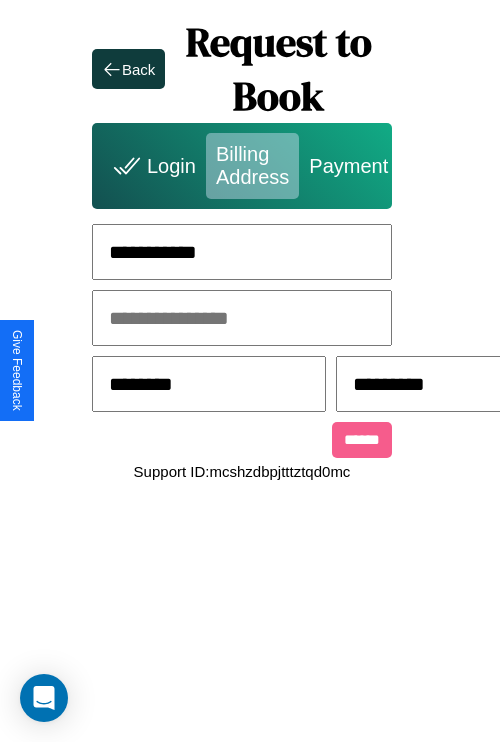 scroll, scrollTop: 0, scrollLeft: 517, axis: horizontal 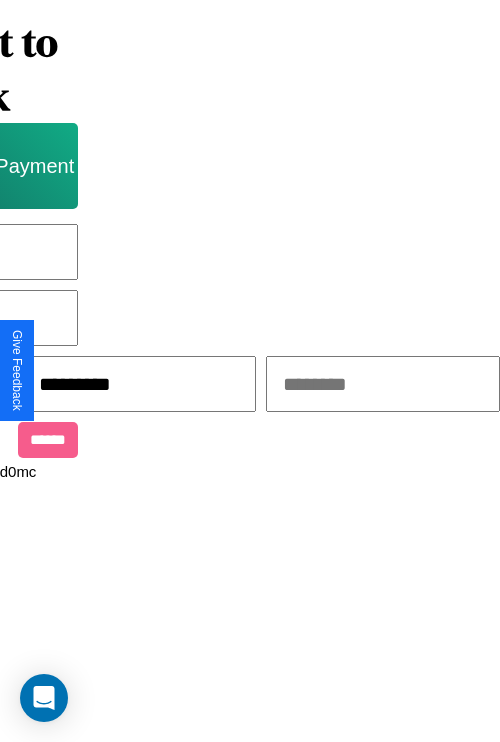 type on "*********" 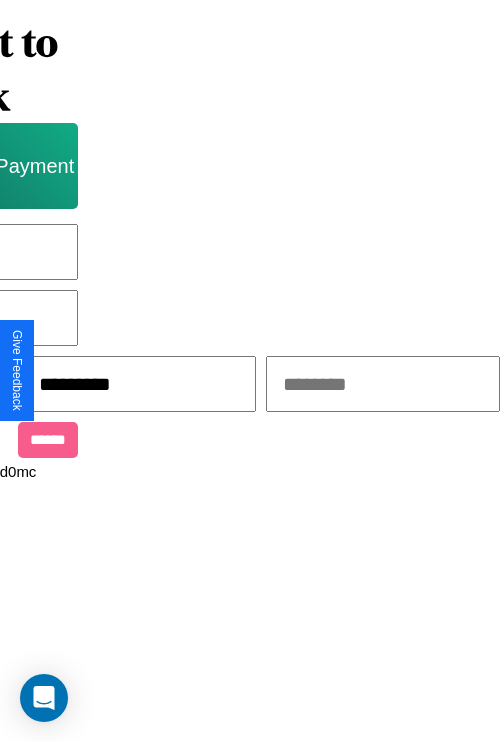 click at bounding box center [383, 384] 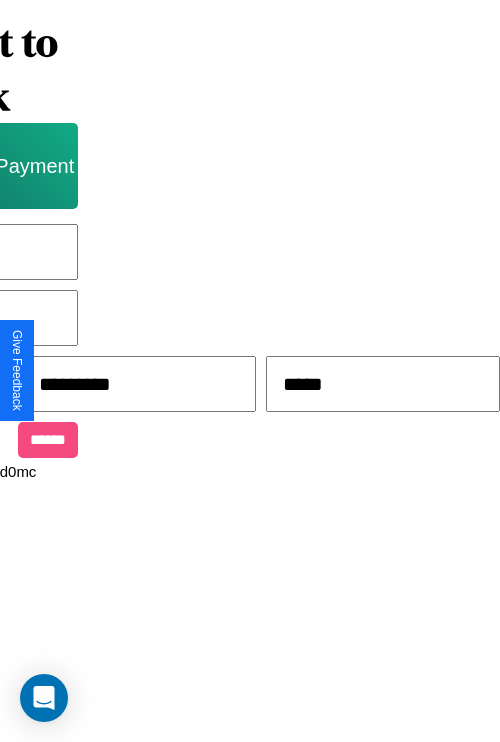 type on "*****" 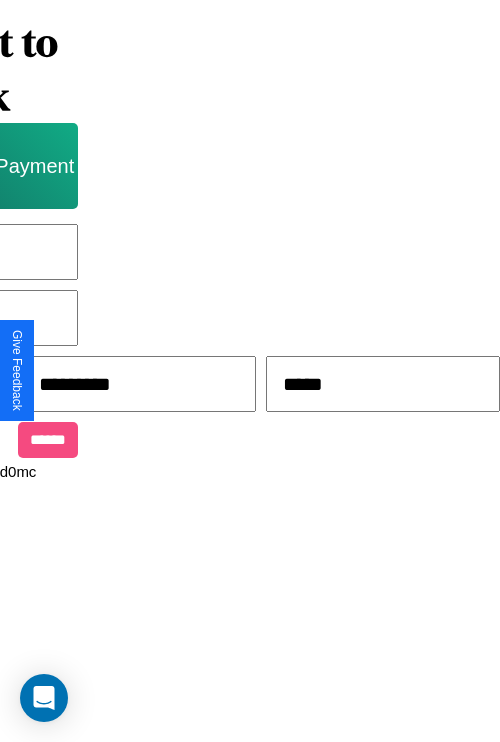 click on "******" at bounding box center [48, 440] 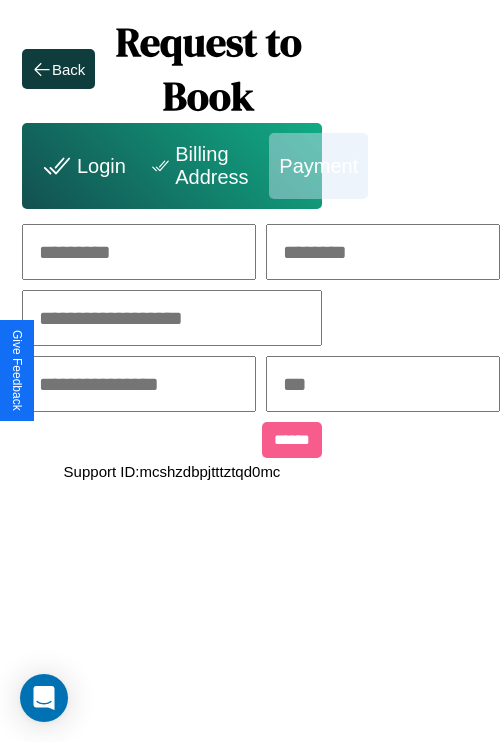 click at bounding box center (139, 252) 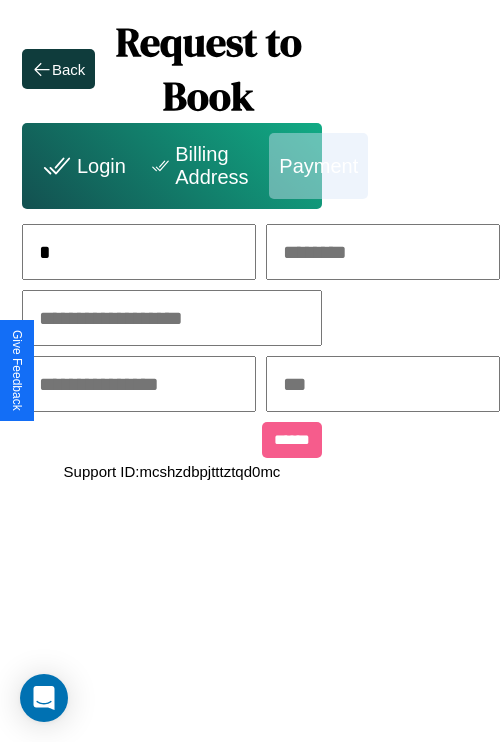 scroll, scrollTop: 0, scrollLeft: 131, axis: horizontal 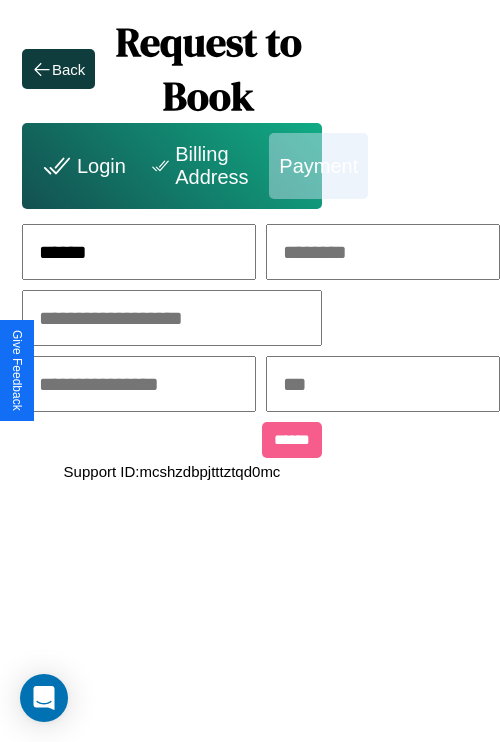 type on "******" 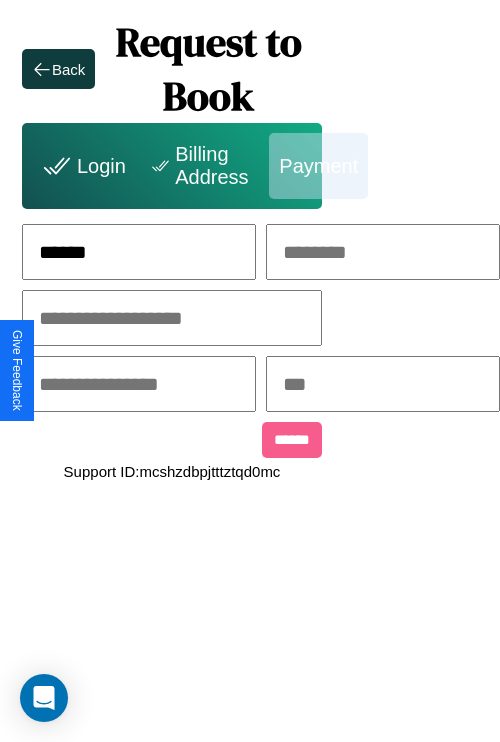 click at bounding box center (383, 252) 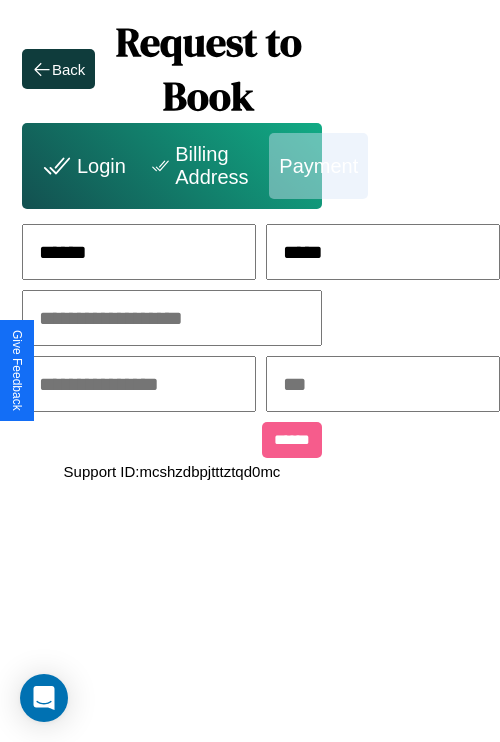 type on "*****" 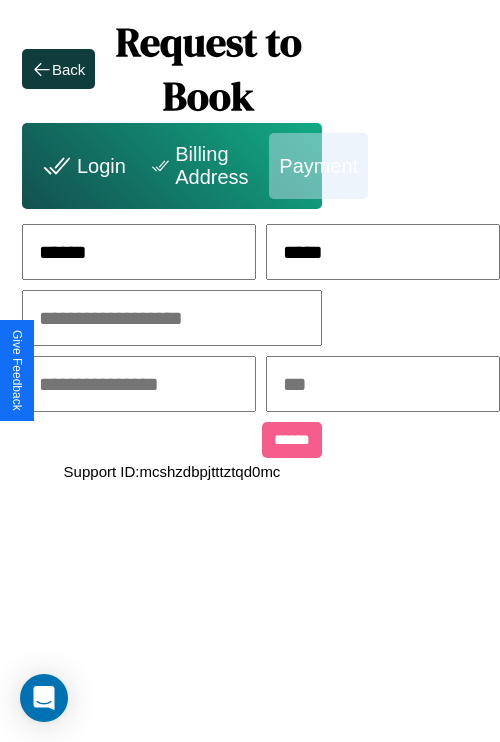 click at bounding box center (172, 318) 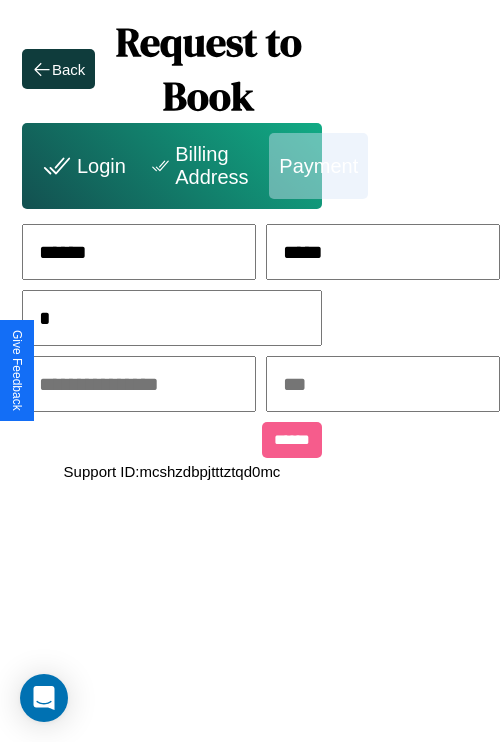 scroll, scrollTop: 0, scrollLeft: 128, axis: horizontal 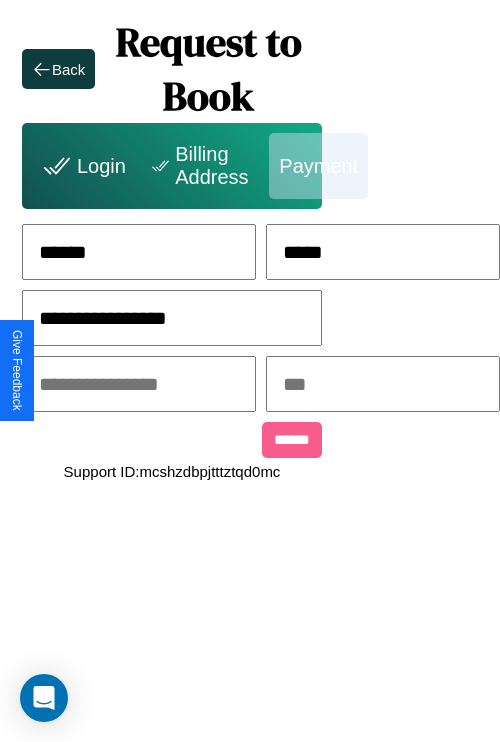 type on "**********" 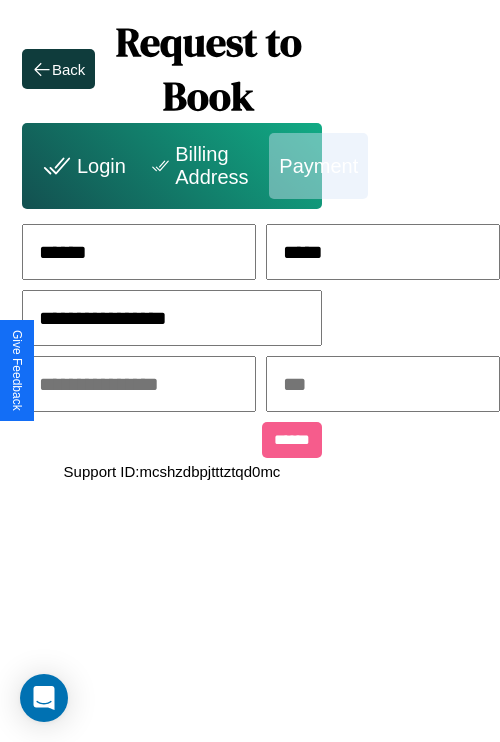 click at bounding box center [139, 384] 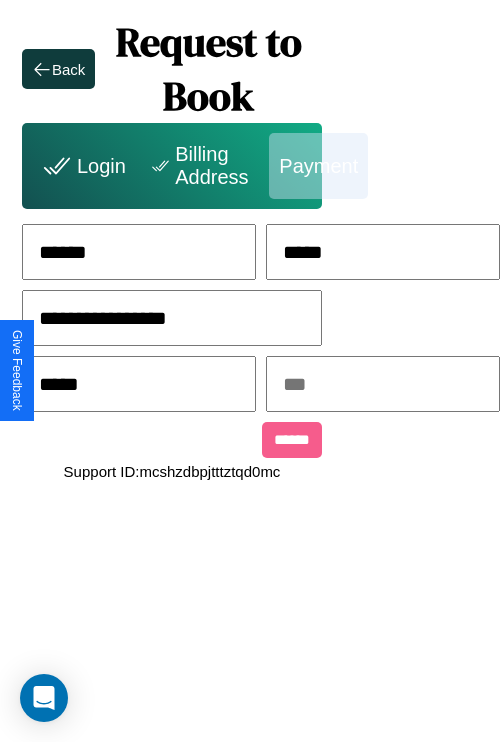 type on "*****" 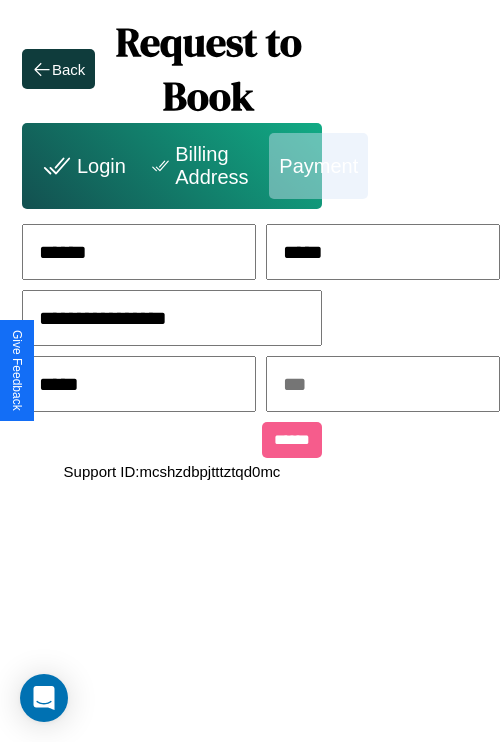 click at bounding box center (383, 384) 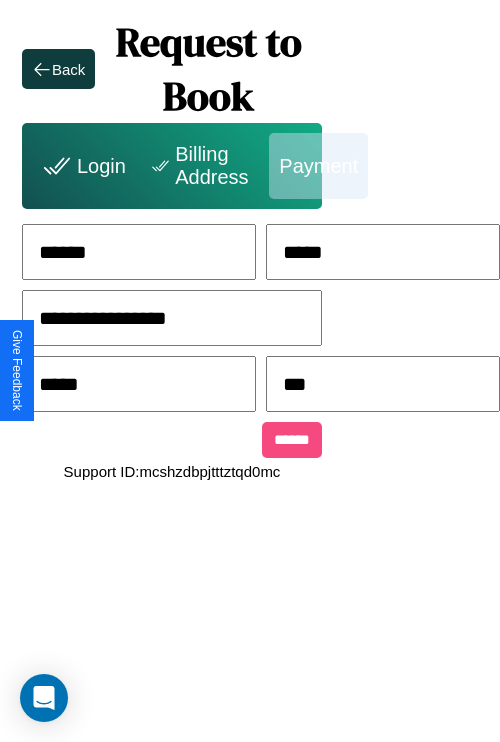type on "***" 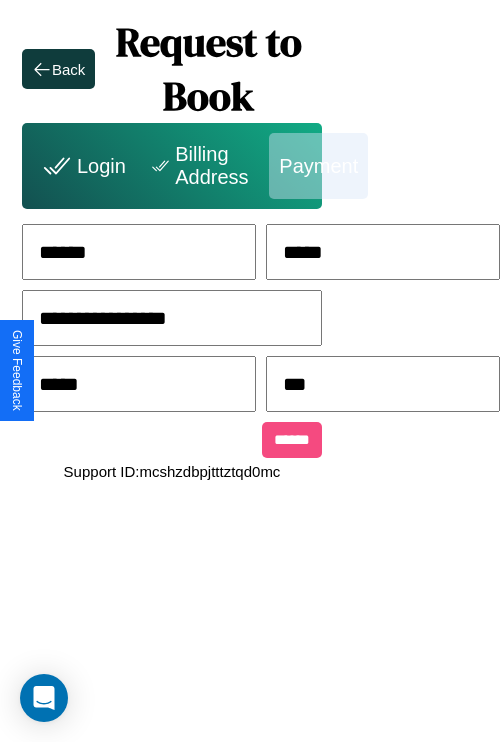 click on "******" at bounding box center (292, 440) 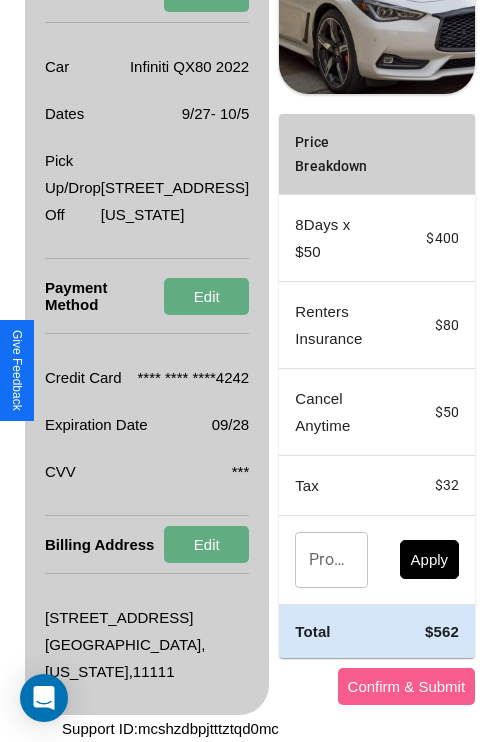 scroll, scrollTop: 482, scrollLeft: 72, axis: both 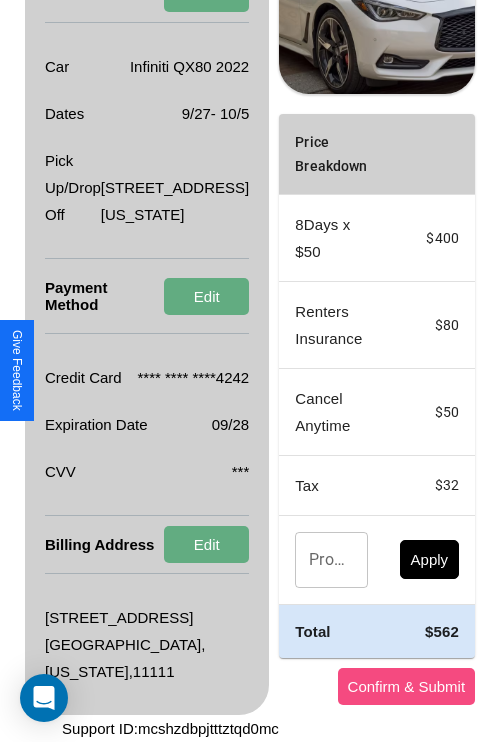 click on "Confirm & Submit" at bounding box center [407, 686] 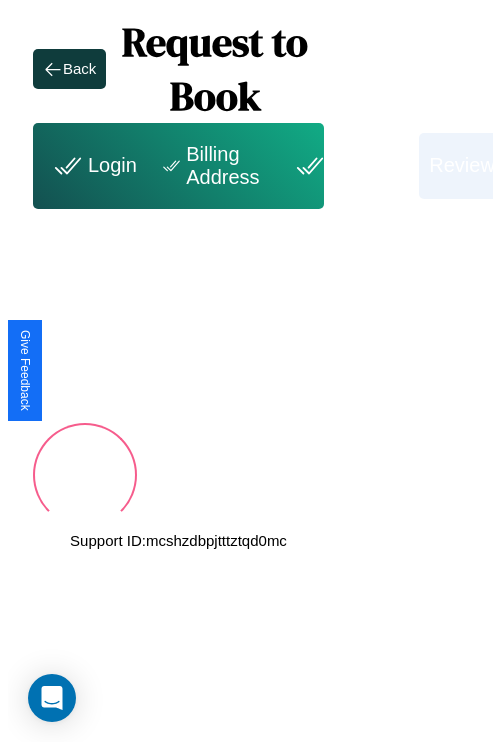 scroll, scrollTop: 0, scrollLeft: 72, axis: horizontal 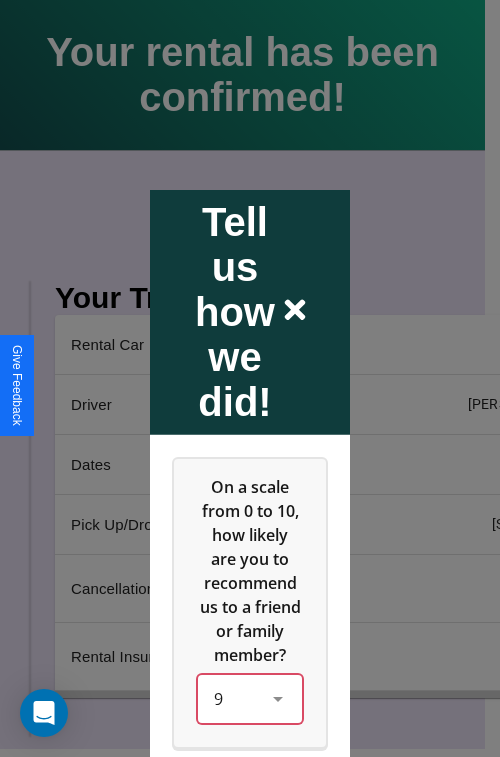 click on "9" at bounding box center (250, 698) 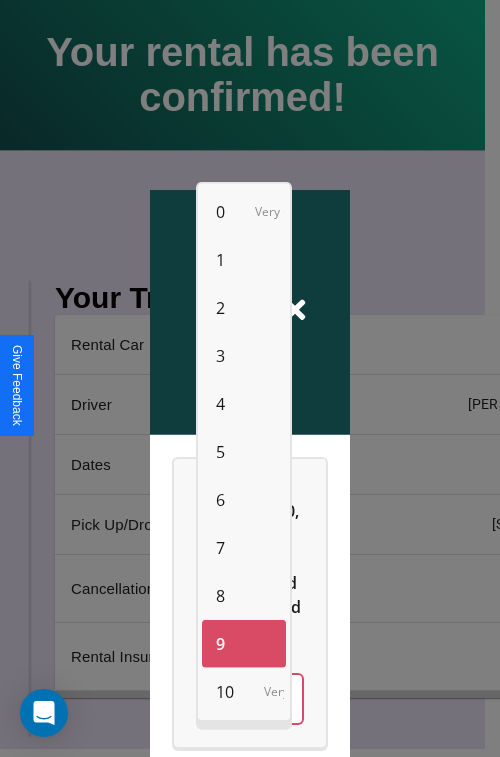 click on "8" at bounding box center (220, 596) 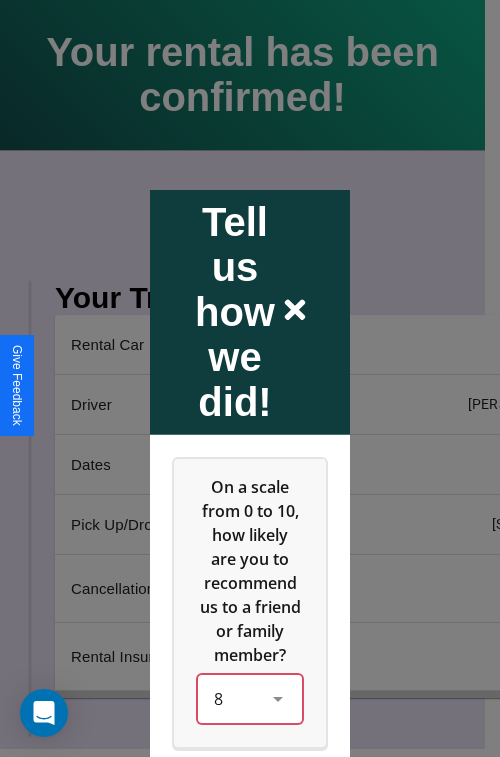 scroll, scrollTop: 286, scrollLeft: 0, axis: vertical 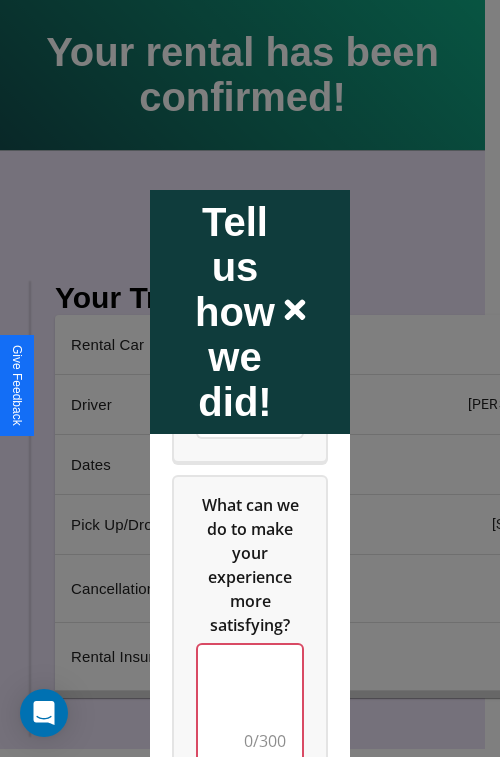 click at bounding box center (250, 704) 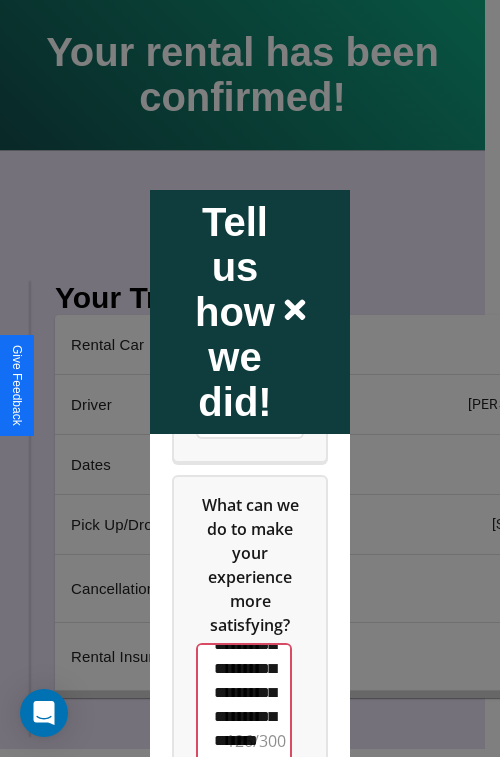 scroll, scrollTop: 516, scrollLeft: 0, axis: vertical 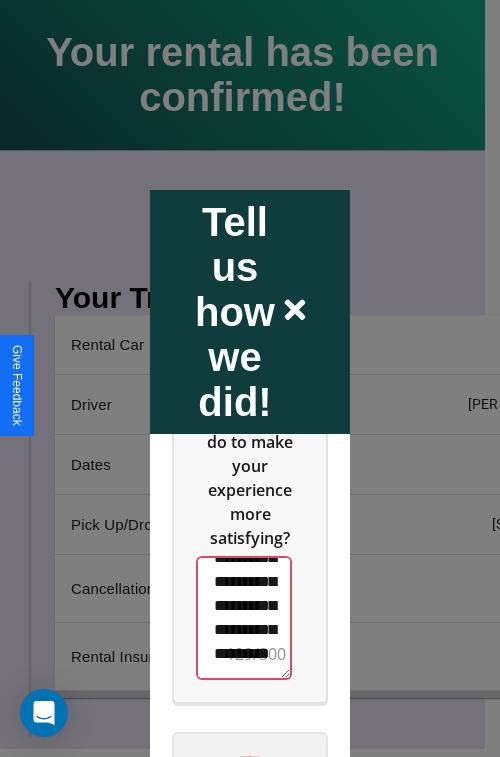 type on "**********" 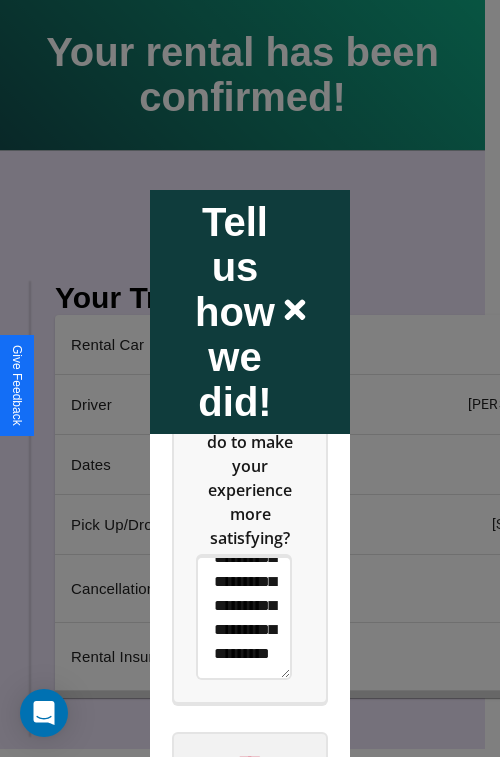 click on "****" at bounding box center [250, 761] 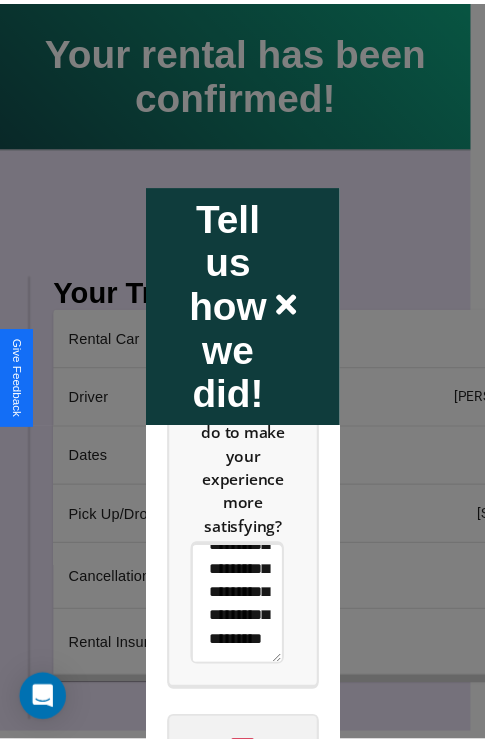 scroll, scrollTop: 0, scrollLeft: 0, axis: both 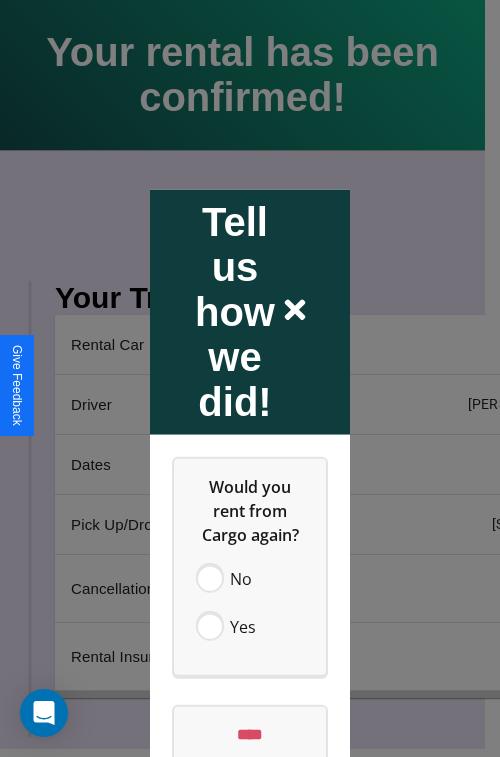 click at bounding box center (250, 378) 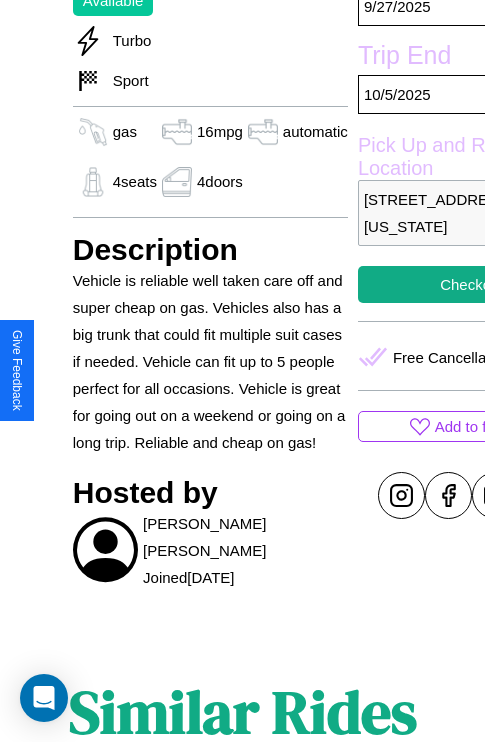 scroll, scrollTop: 498, scrollLeft: 0, axis: vertical 